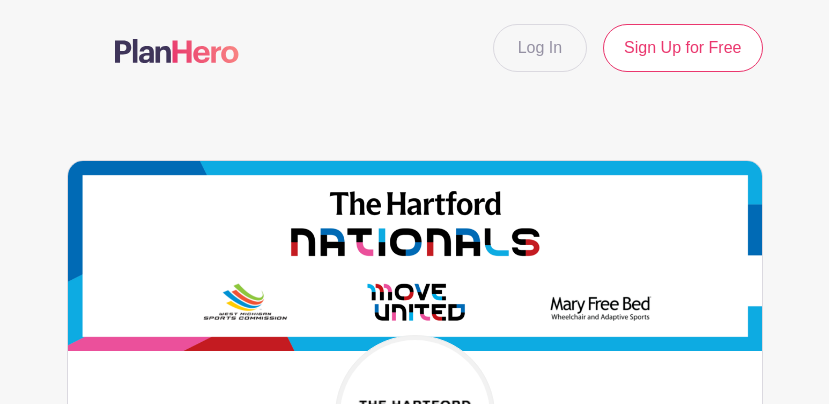 scroll, scrollTop: 5900, scrollLeft: 0, axis: vertical 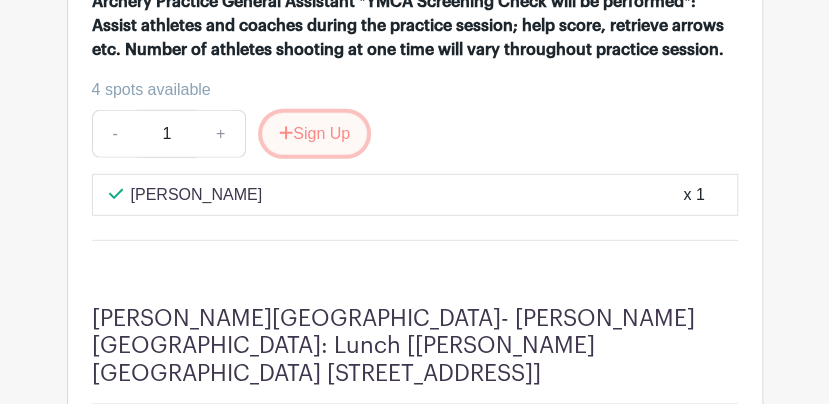 click on "Sign Up" at bounding box center [314, 134] 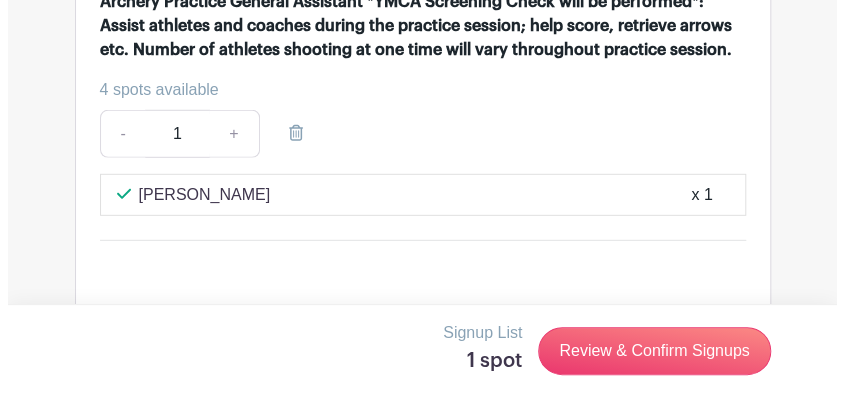 scroll, scrollTop: 6900, scrollLeft: 0, axis: vertical 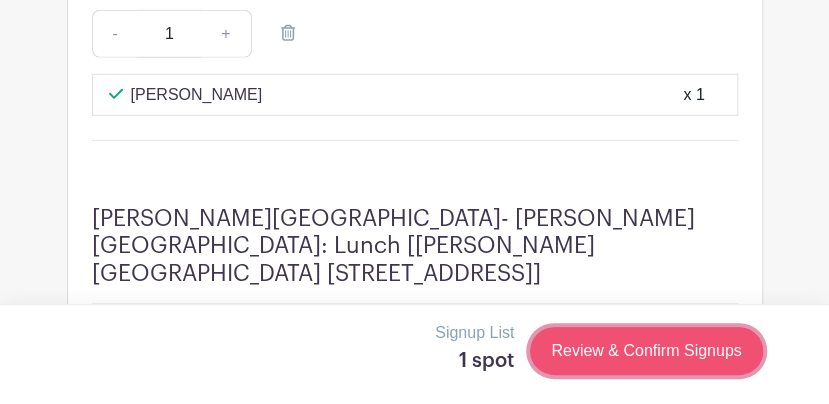 click on "Review & Confirm Signups" at bounding box center [646, 351] 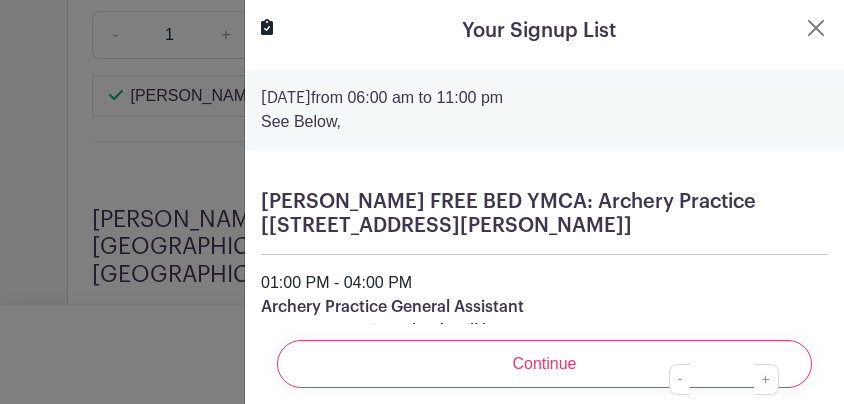 click on "Continue" at bounding box center (544, 364) 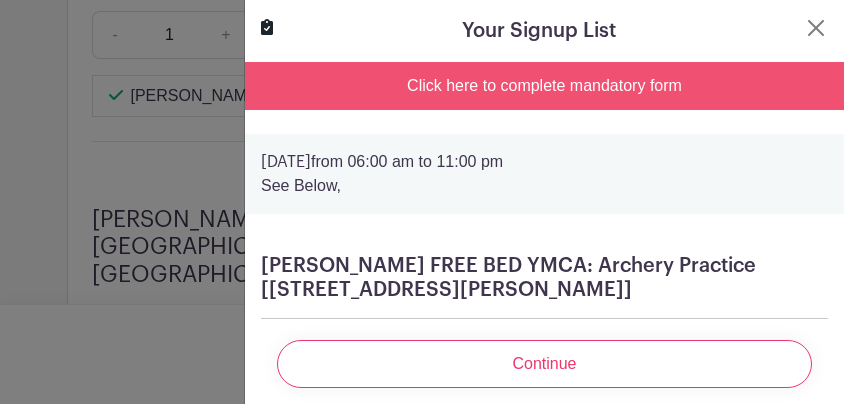 click on "Click here to complete mandatory form" at bounding box center (544, 86) 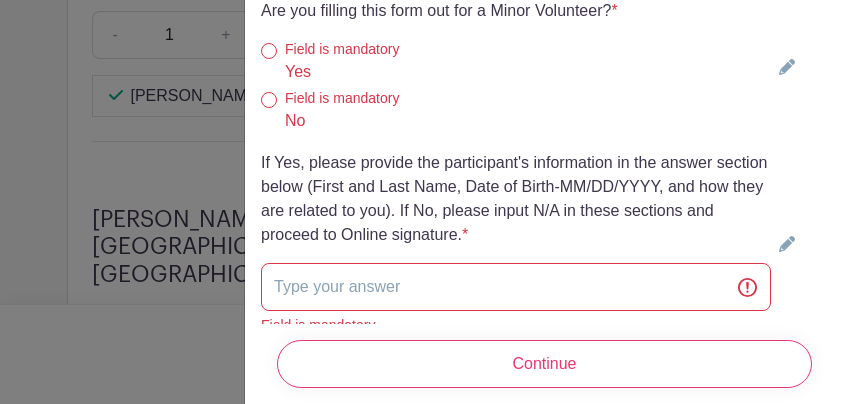scroll, scrollTop: 5164, scrollLeft: 0, axis: vertical 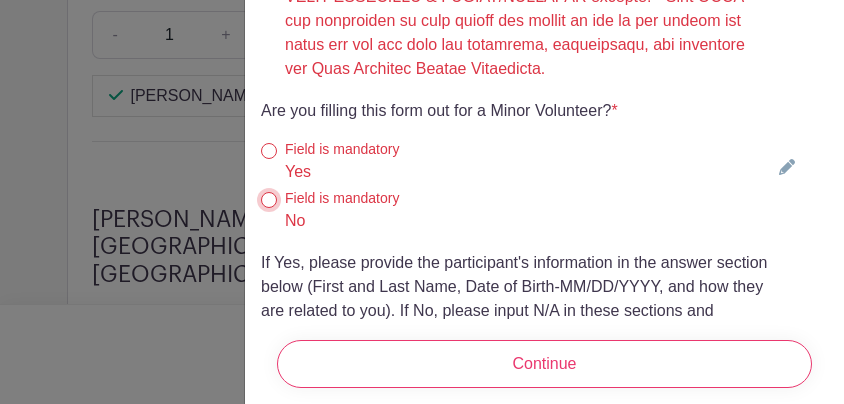 click on "No" at bounding box center (269, 200) 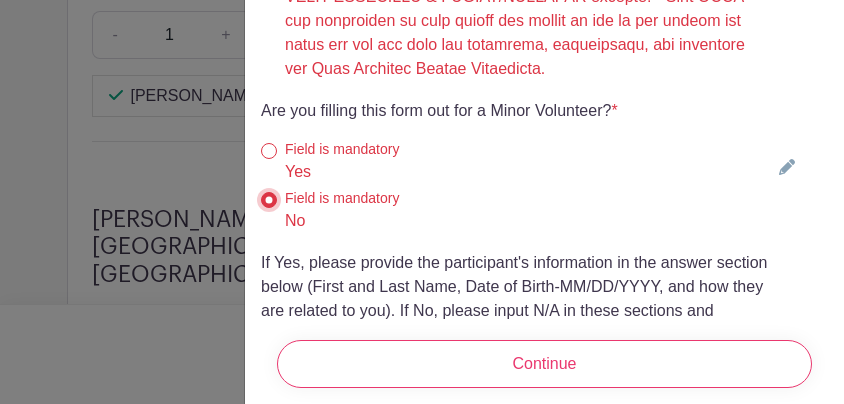 scroll, scrollTop: 5364, scrollLeft: 0, axis: vertical 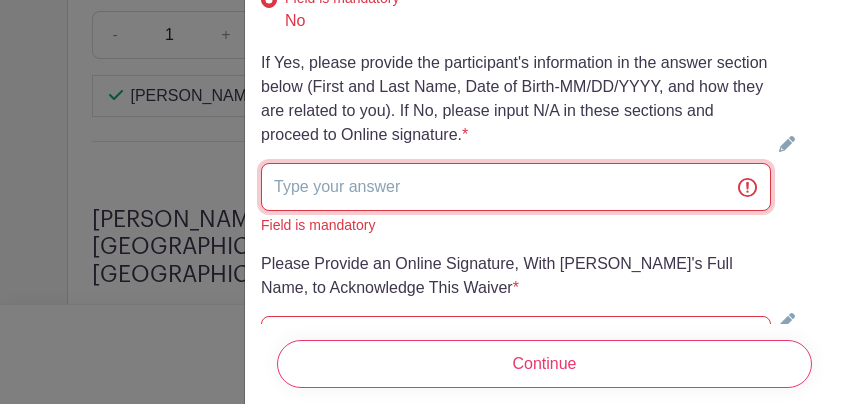 click at bounding box center (516, 187) 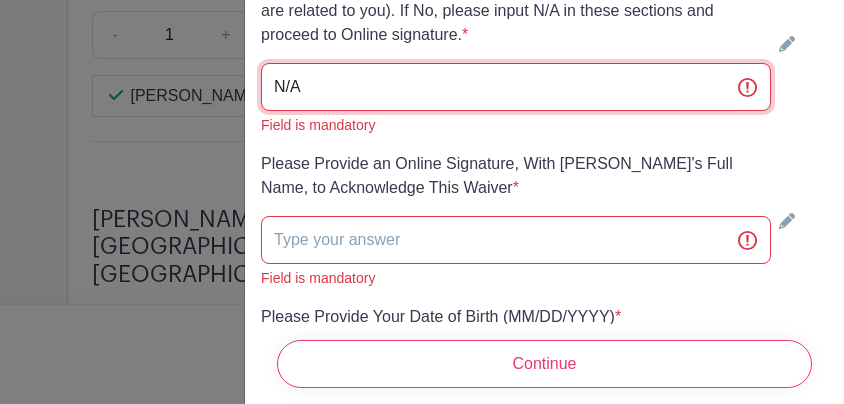 scroll, scrollTop: 5564, scrollLeft: 0, axis: vertical 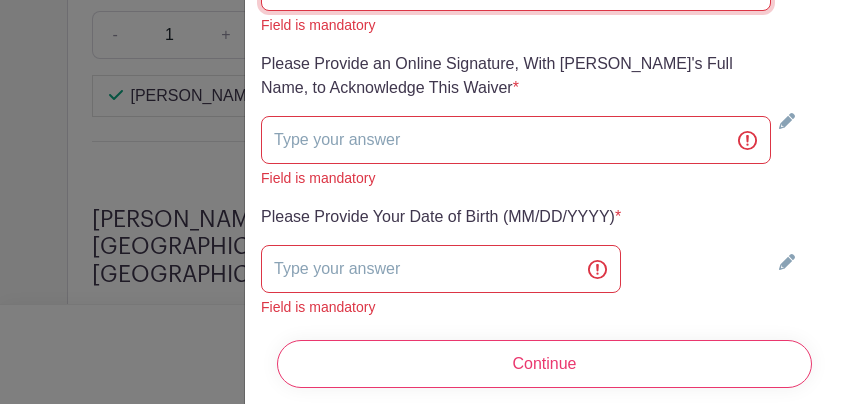 type on "N/A" 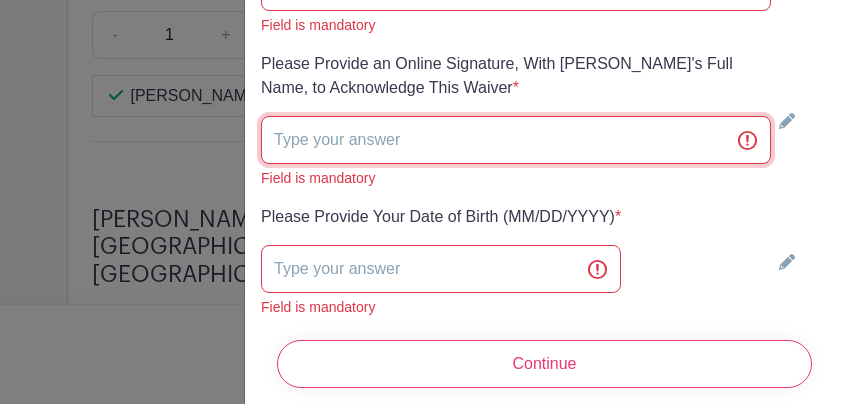 click at bounding box center [516, 140] 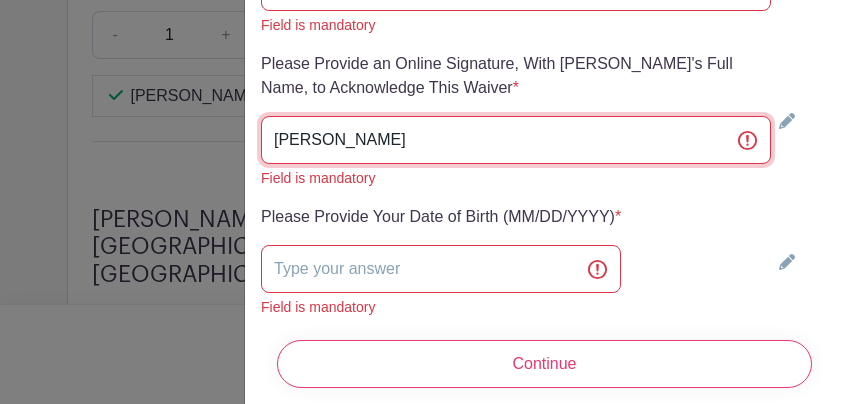 type on "[PERSON_NAME]" 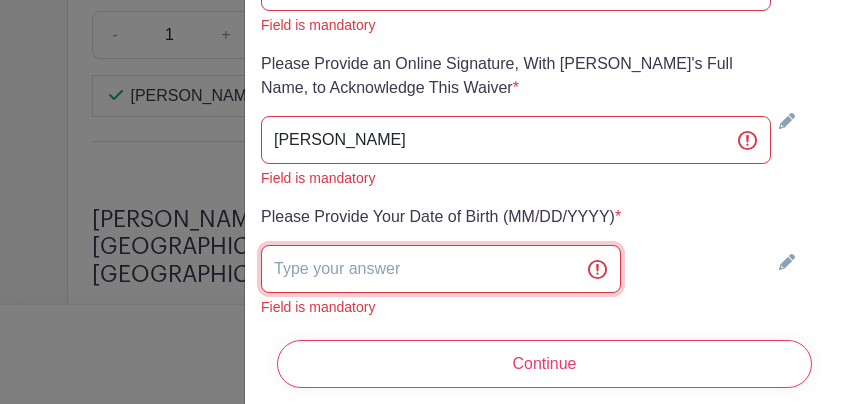 click at bounding box center (441, 269) 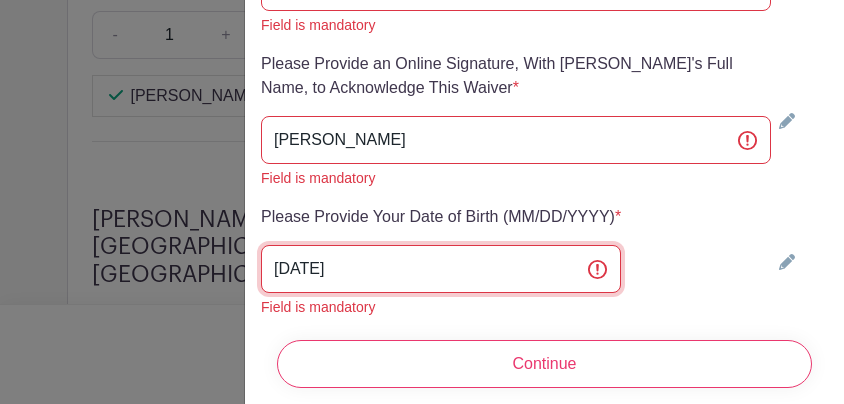scroll, scrollTop: 5764, scrollLeft: 0, axis: vertical 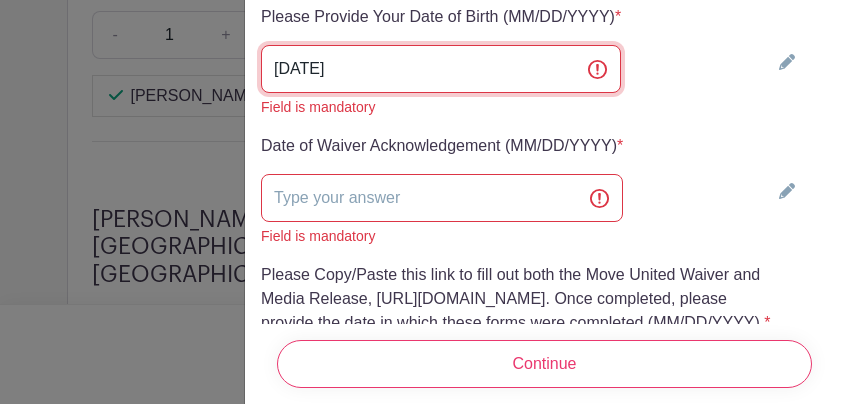 type on "[DATE]" 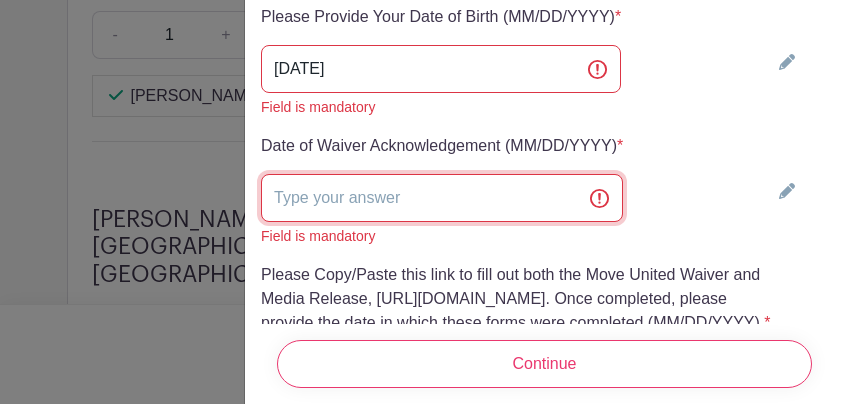 click at bounding box center [442, 198] 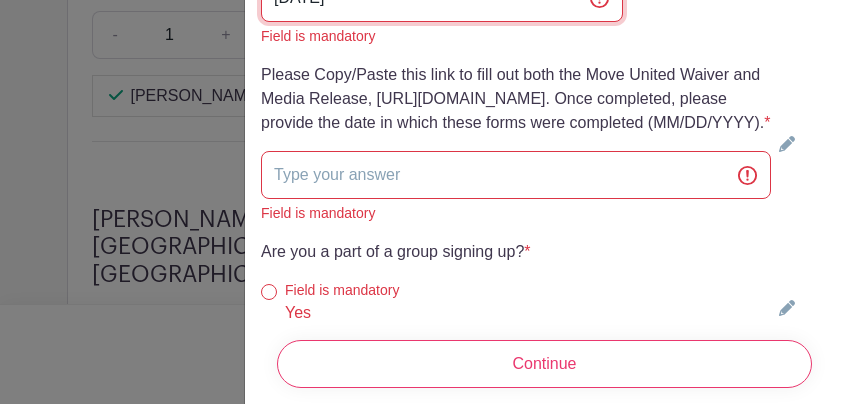 scroll, scrollTop: 5864, scrollLeft: 0, axis: vertical 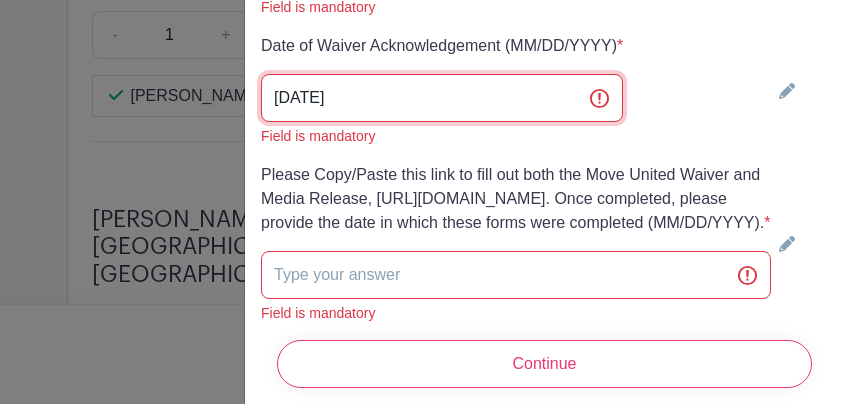 type on "[DATE]" 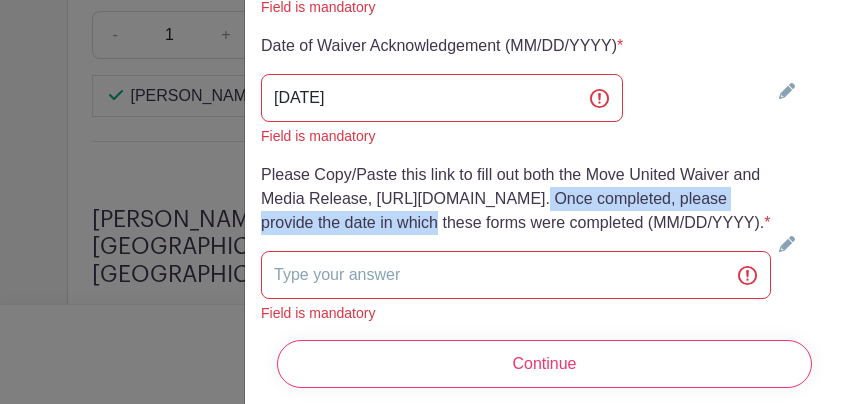 drag, startPoint x: 262, startPoint y: 239, endPoint x: 627, endPoint y: 246, distance: 365.0671 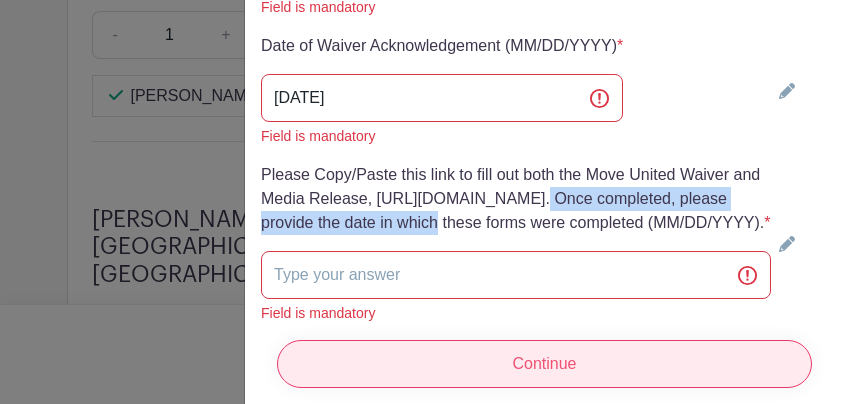 click on "Continue" at bounding box center [544, 364] 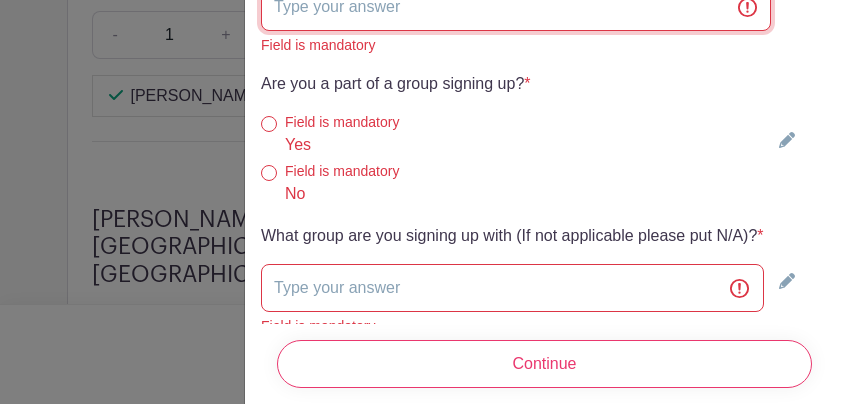 click at bounding box center (516, 7) 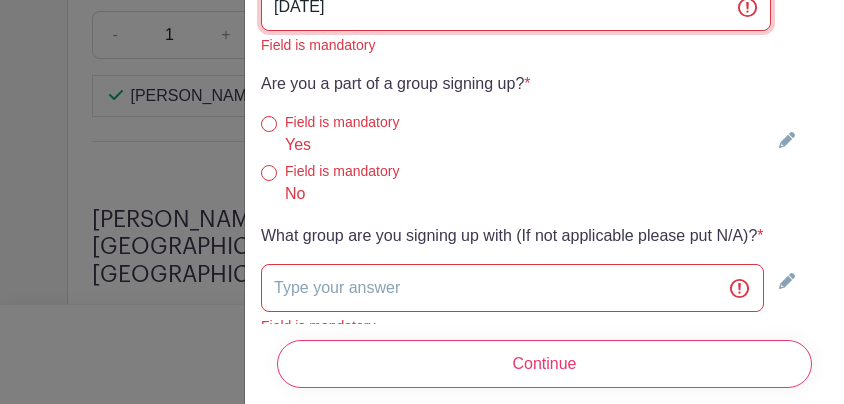 type on "[DATE]" 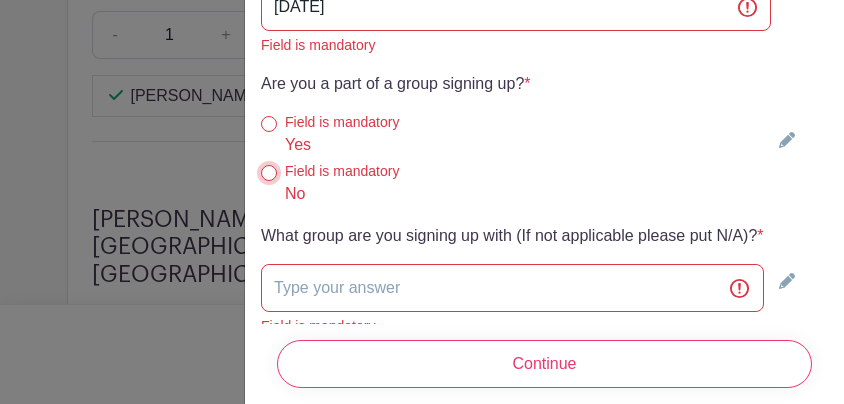 click on "No" at bounding box center [269, 173] 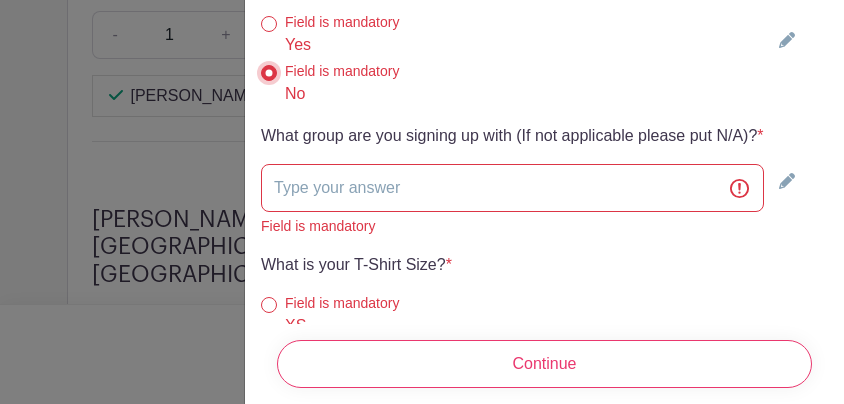 scroll, scrollTop: 6064, scrollLeft: 0, axis: vertical 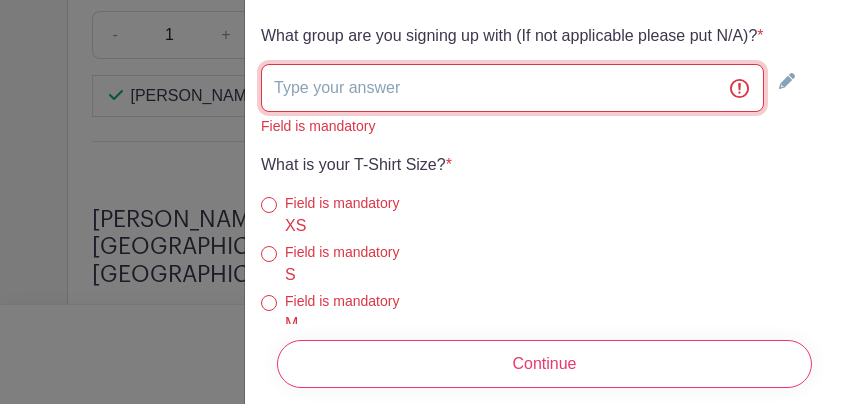 click at bounding box center [512, 88] 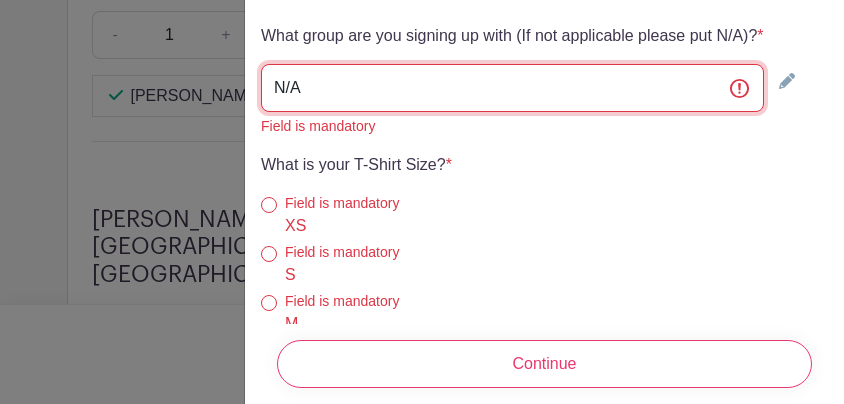 type on "N/A" 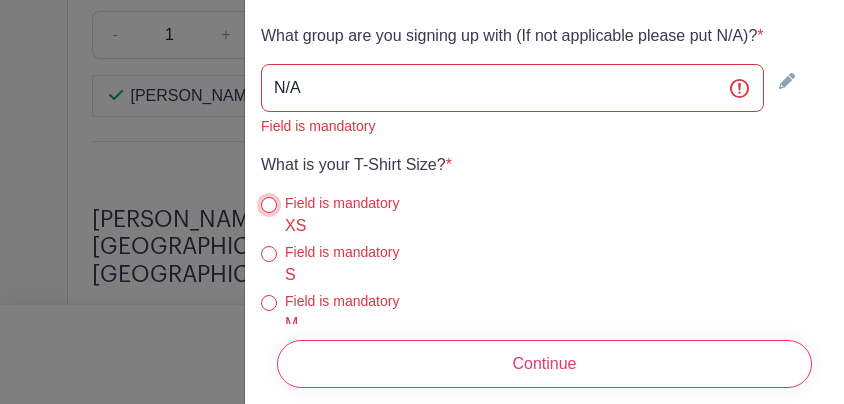 click on "XS" at bounding box center (269, 205) 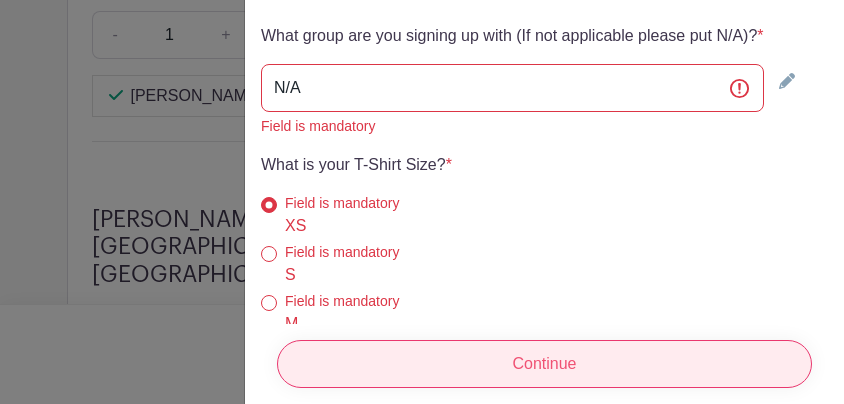 click on "Continue" at bounding box center (544, 364) 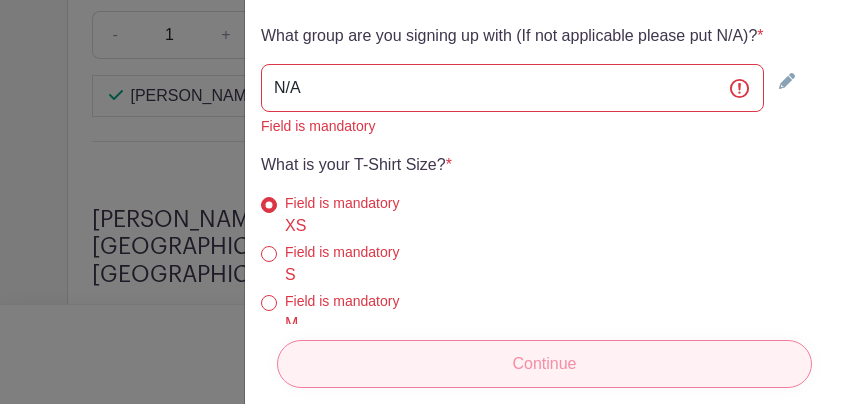 scroll, scrollTop: 6042, scrollLeft: 0, axis: vertical 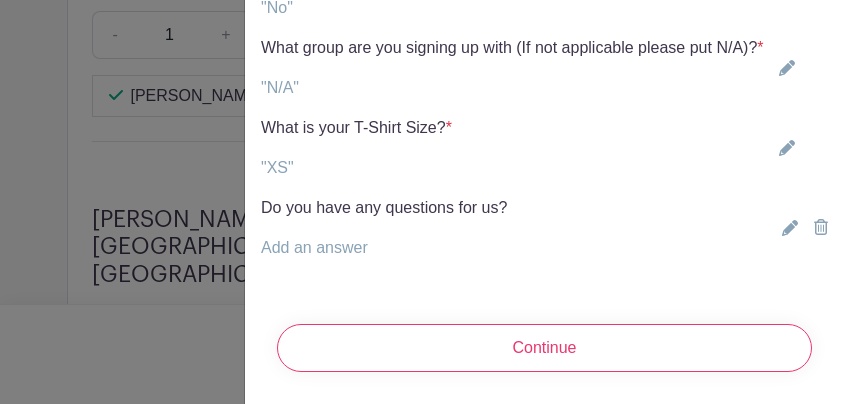 click 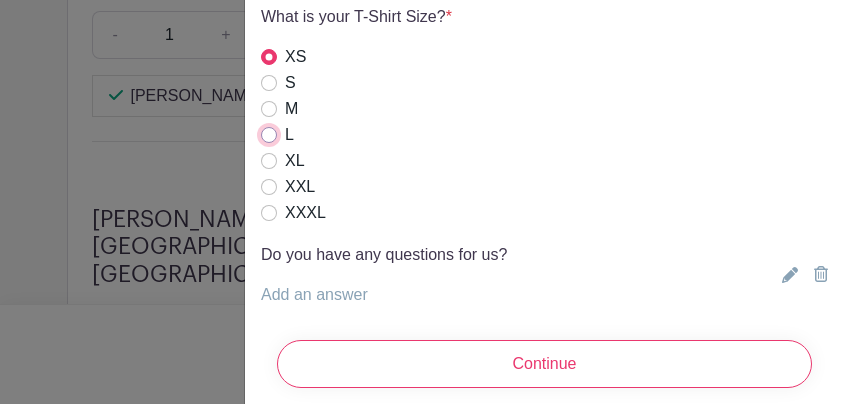 click on "L" at bounding box center (269, 135) 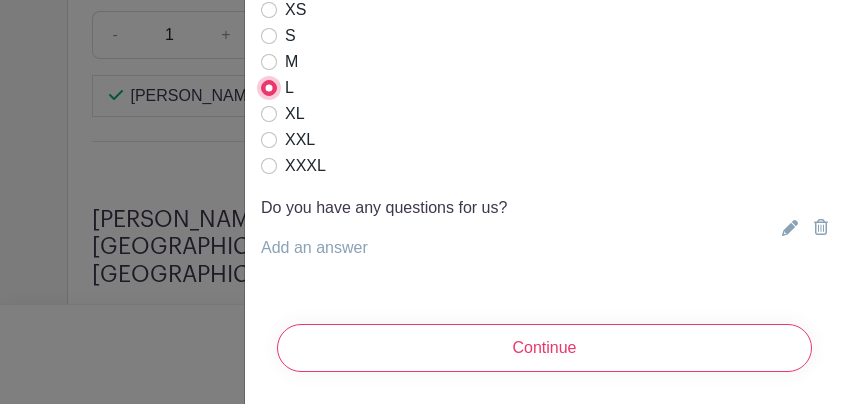 scroll, scrollTop: 6000, scrollLeft: 0, axis: vertical 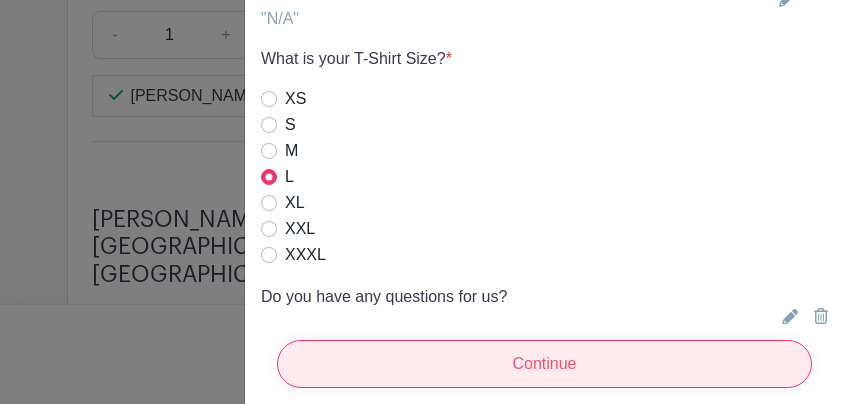 click on "Continue" at bounding box center (544, 364) 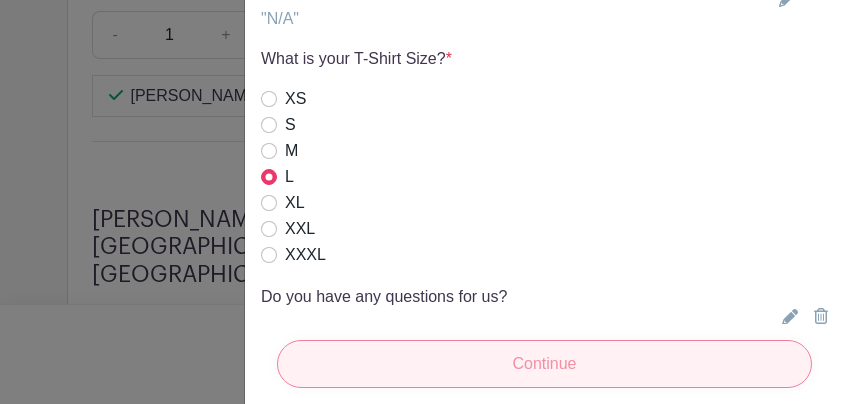 scroll, scrollTop: 6000, scrollLeft: 0, axis: vertical 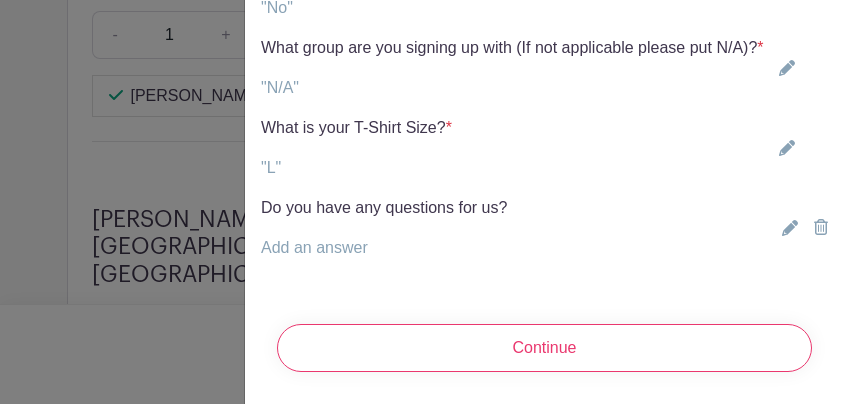 click on "Add an answer" at bounding box center [314, 247] 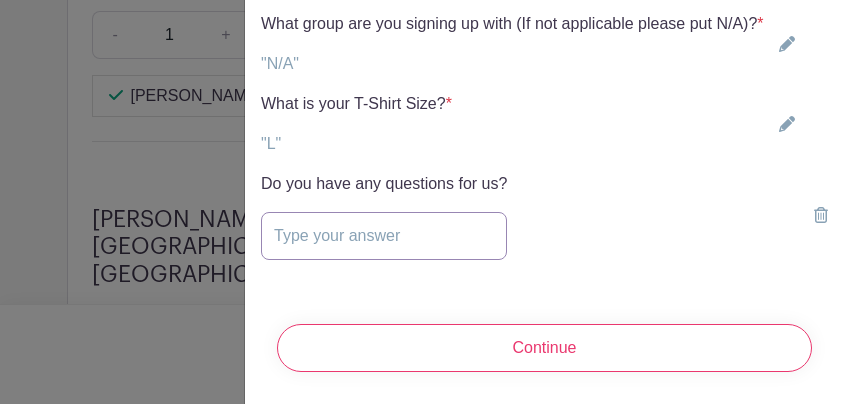 click at bounding box center (384, 236) 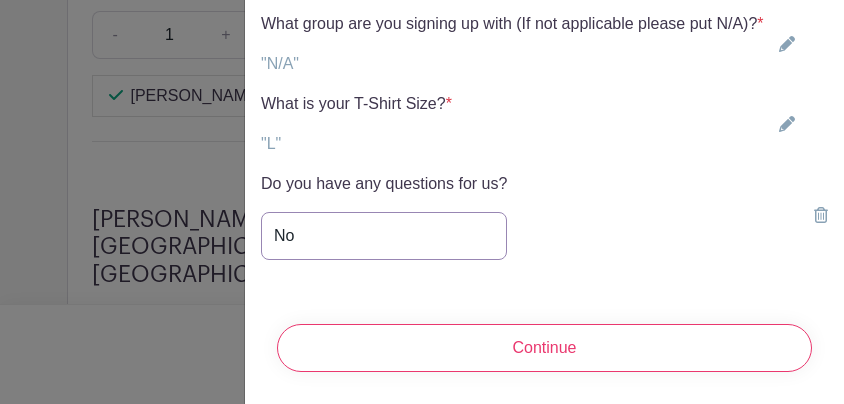 scroll, scrollTop: 6065, scrollLeft: 0, axis: vertical 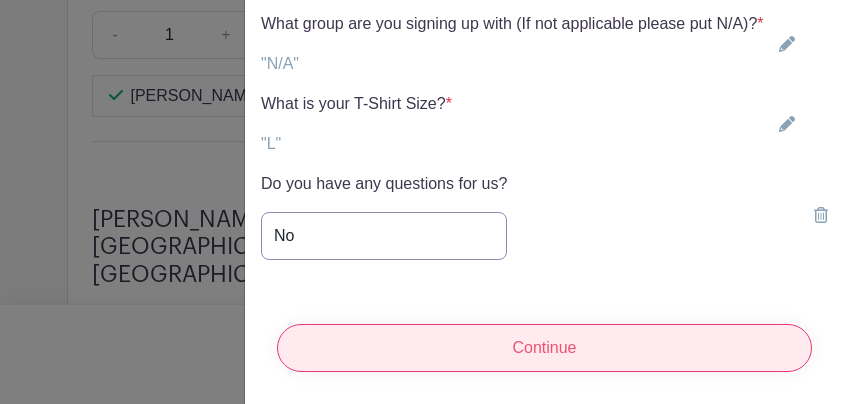 type on "No" 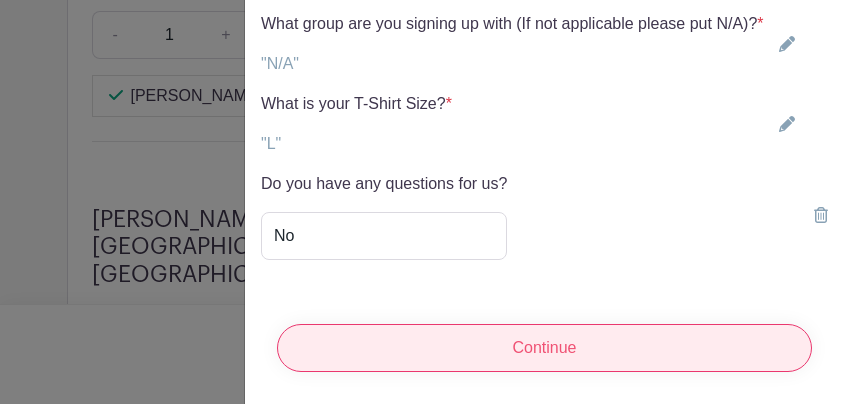 click on "Continue" at bounding box center (544, 348) 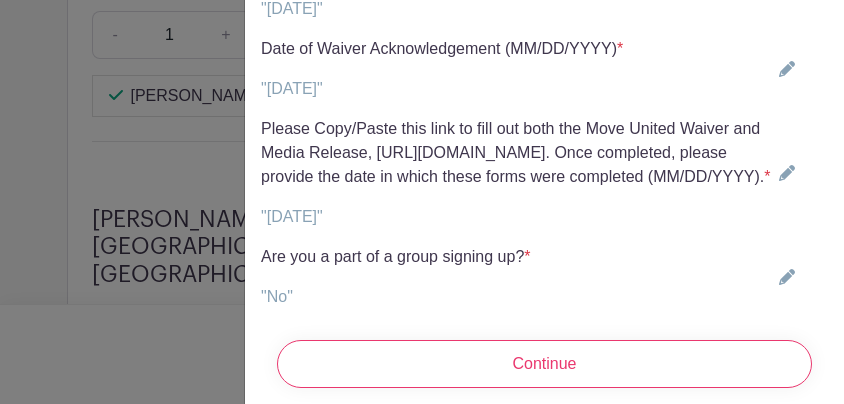 scroll, scrollTop: 6042, scrollLeft: 0, axis: vertical 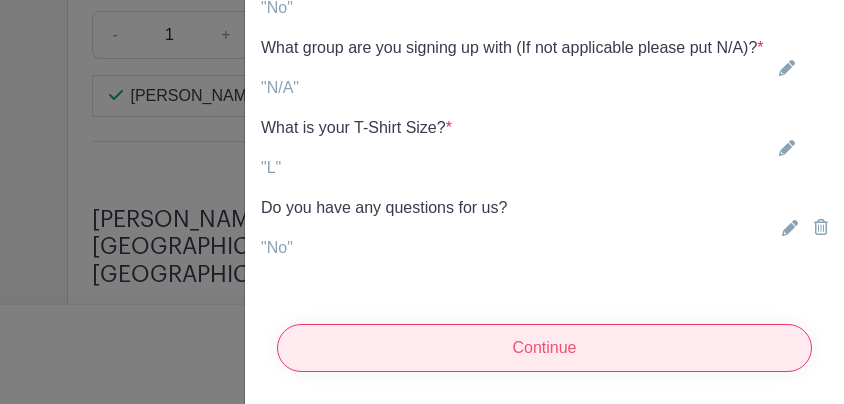 click on "Continue" at bounding box center (544, 348) 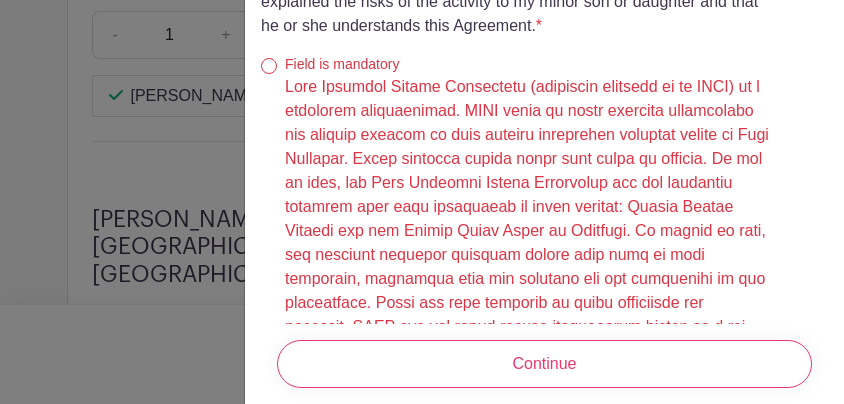 scroll, scrollTop: 842, scrollLeft: 0, axis: vertical 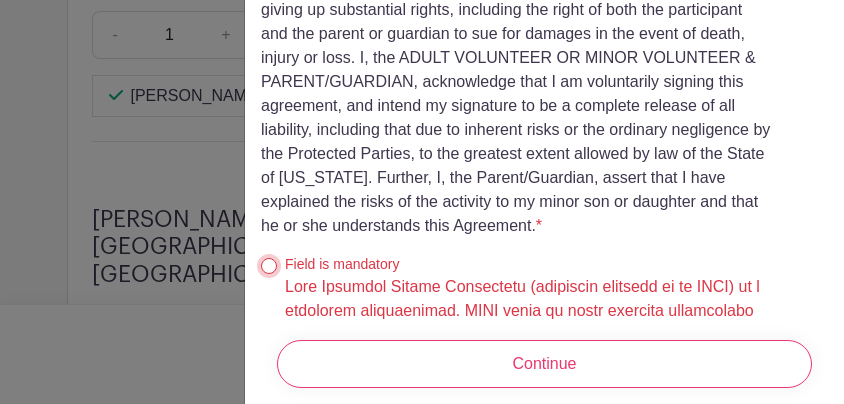 click at bounding box center [269, 266] 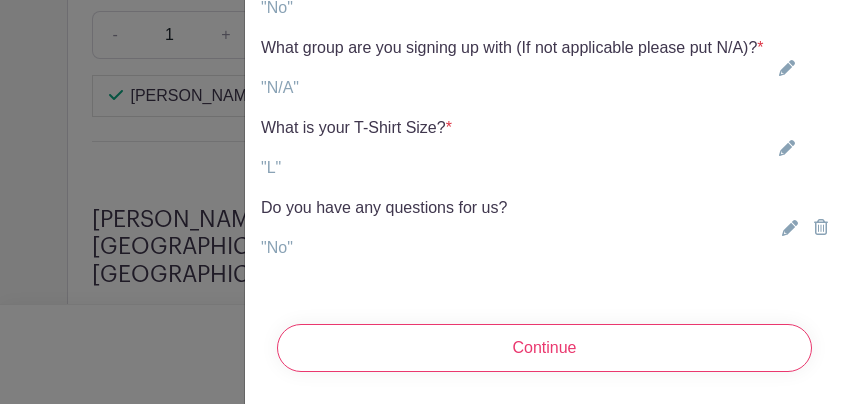 scroll, scrollTop: 6042, scrollLeft: 0, axis: vertical 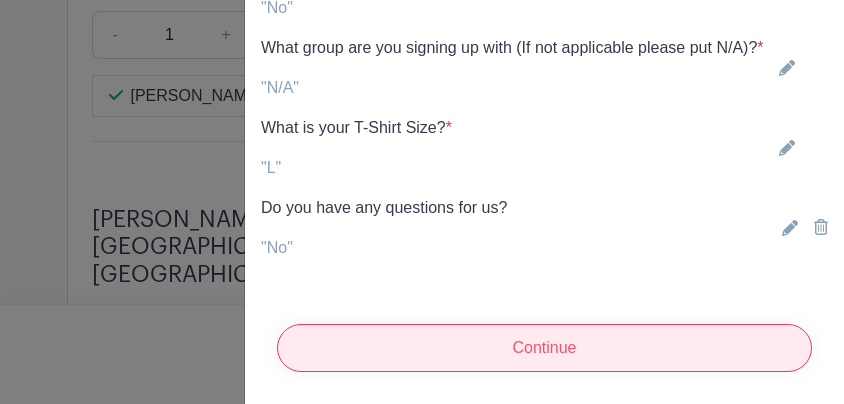 click on "Continue" at bounding box center (544, 348) 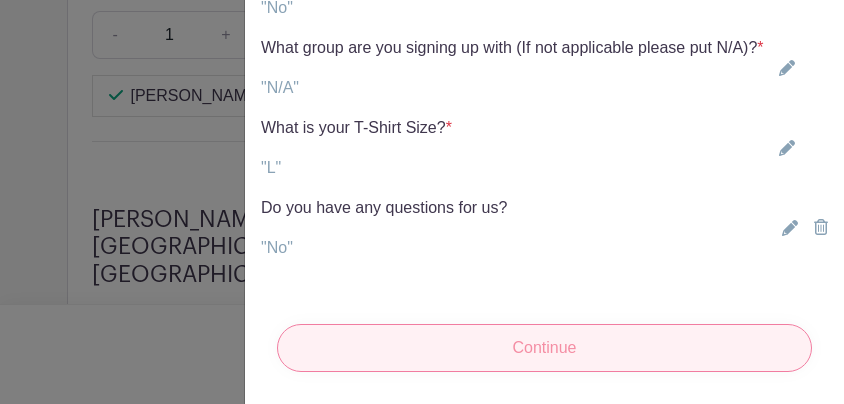 scroll, scrollTop: 356, scrollLeft: 0, axis: vertical 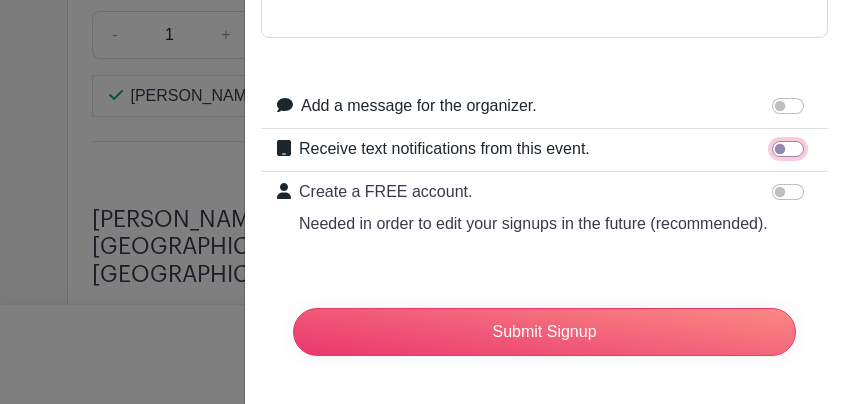 click on "Receive text notifications from this event." at bounding box center [788, 149] 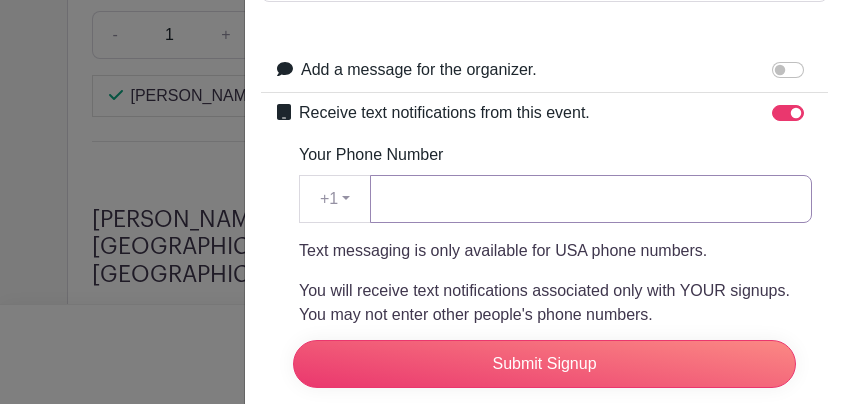 click on "Your Phone Number" at bounding box center (591, 199) 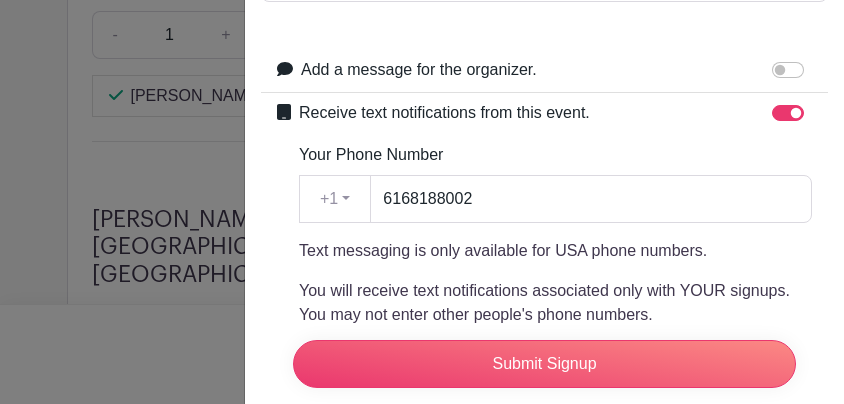 type on "6168188002" 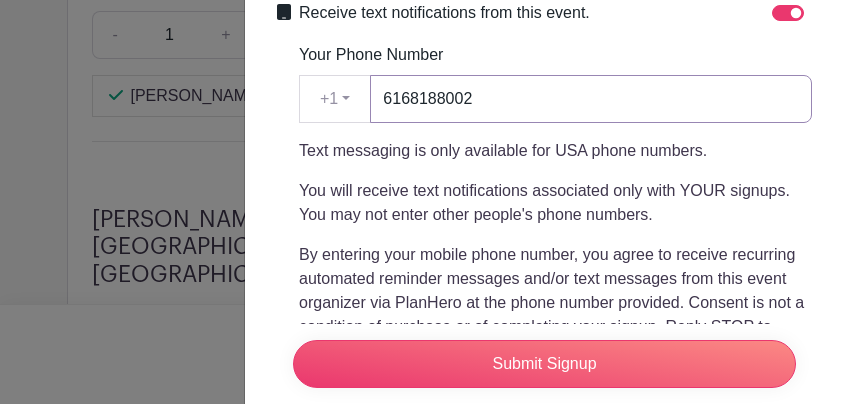 scroll, scrollTop: 731, scrollLeft: 0, axis: vertical 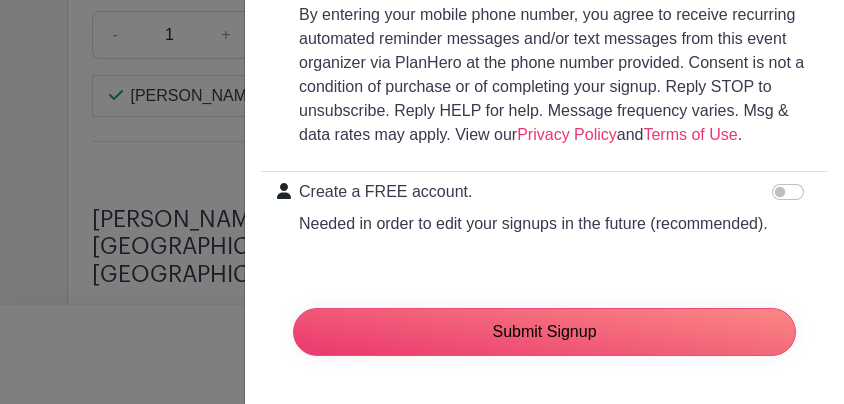 click on "Submit Signup" at bounding box center (544, 332) 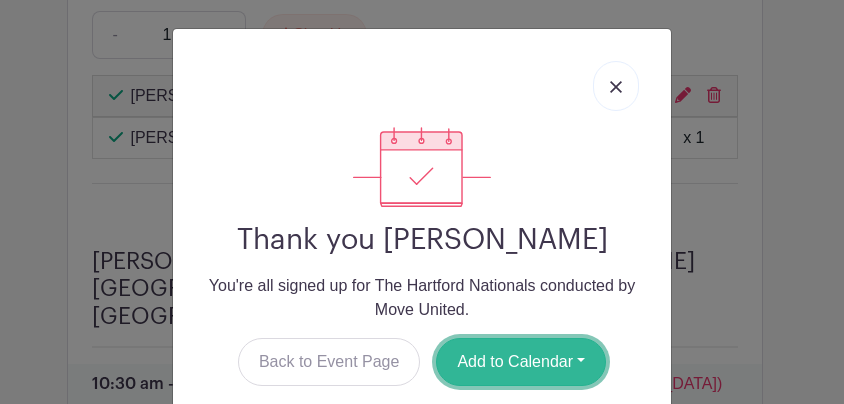click on "Add to Calendar" at bounding box center [521, 362] 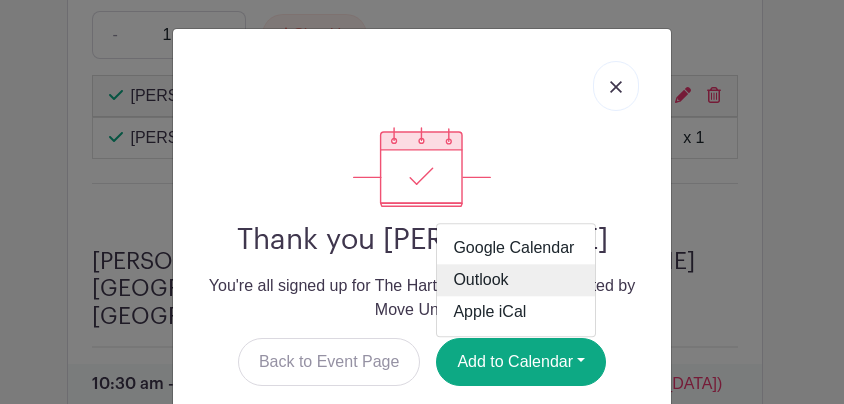 click on "Outlook" at bounding box center [516, 280] 